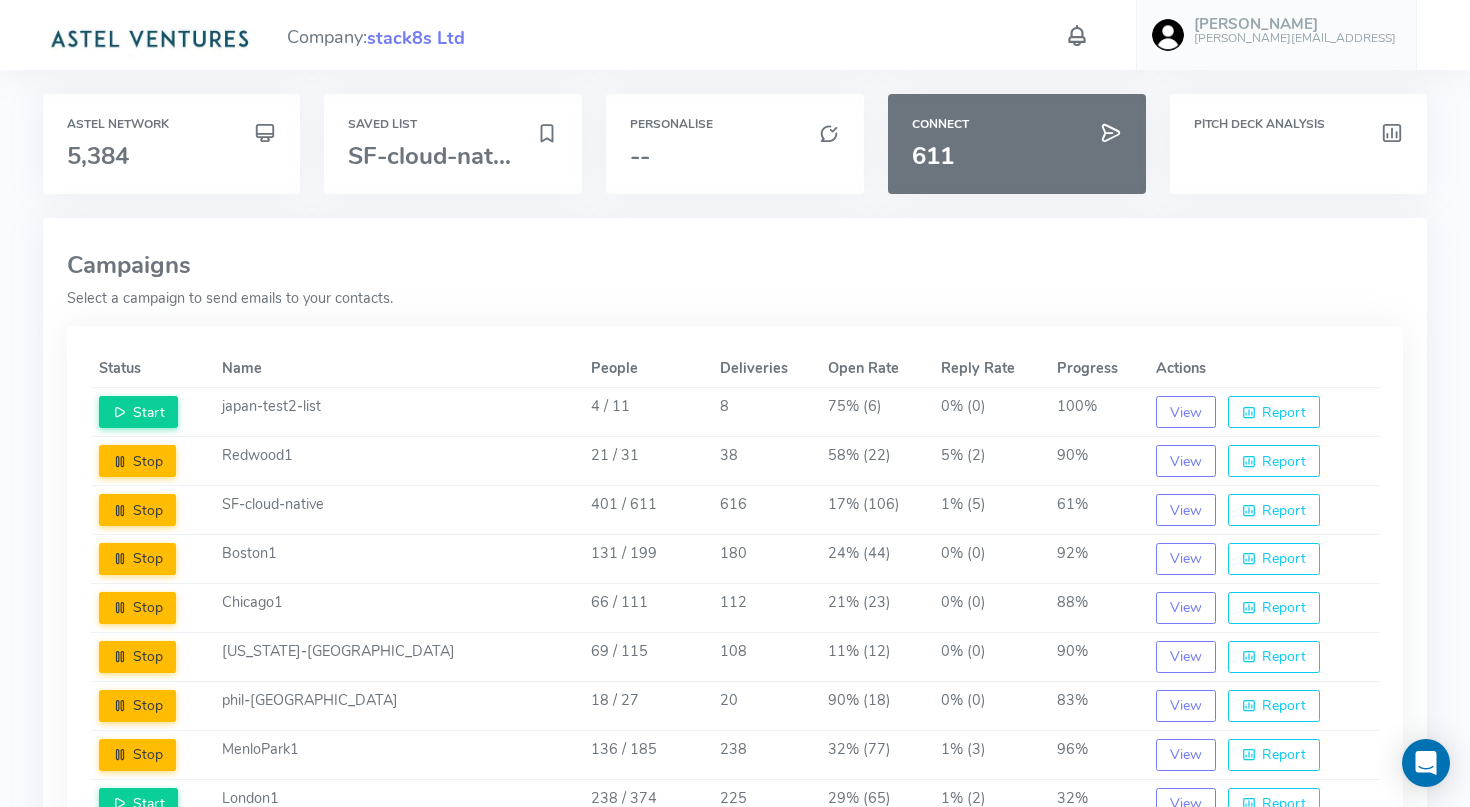 scroll, scrollTop: 610, scrollLeft: 0, axis: vertical 